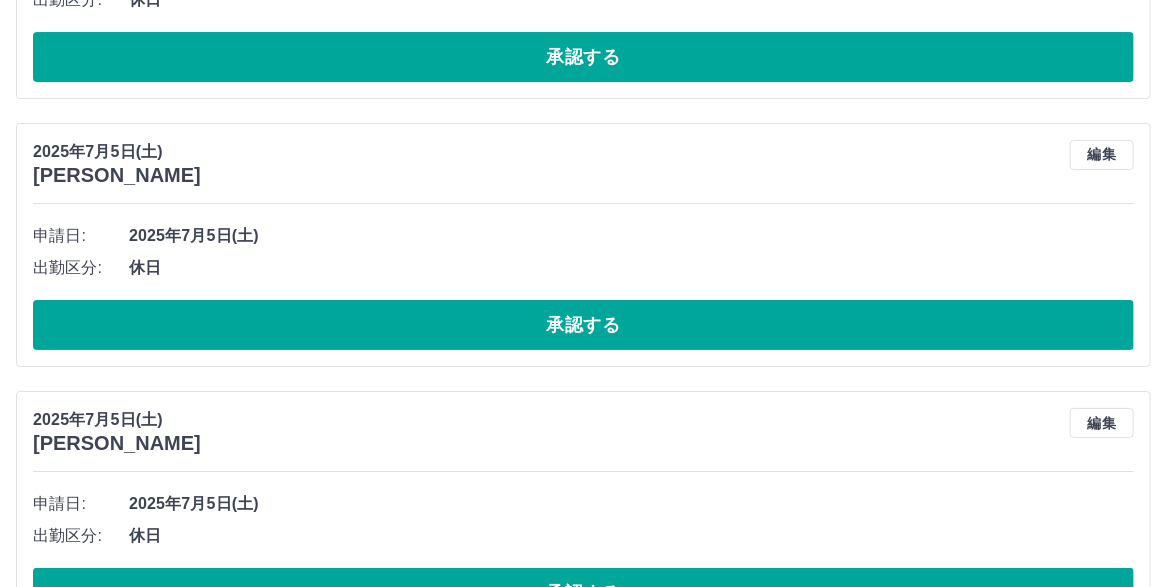 scroll, scrollTop: 2915, scrollLeft: 0, axis: vertical 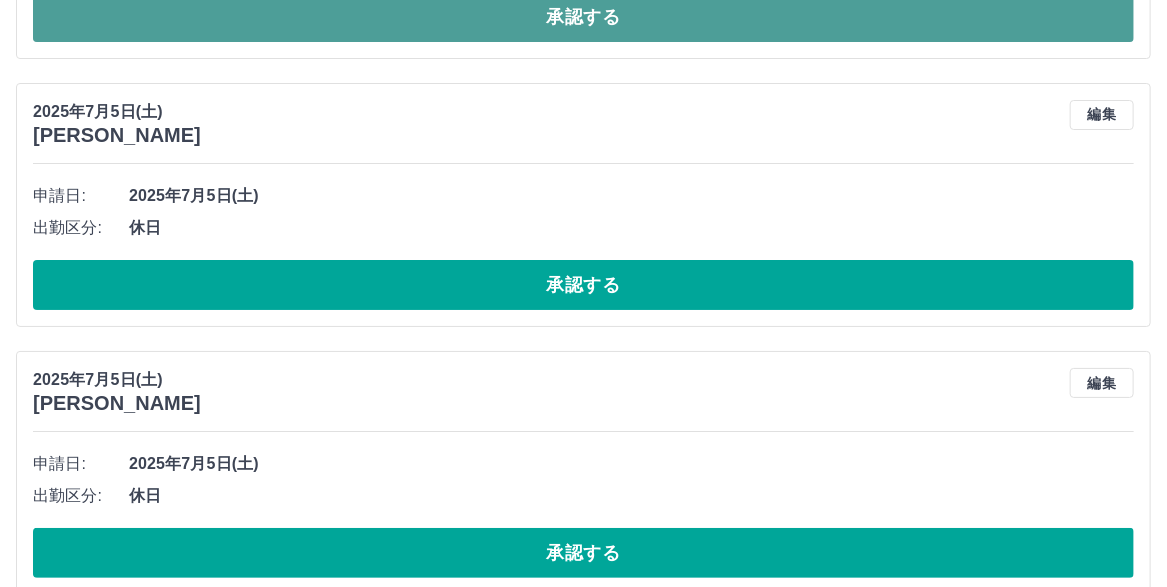 click on "承認する" at bounding box center [583, 17] 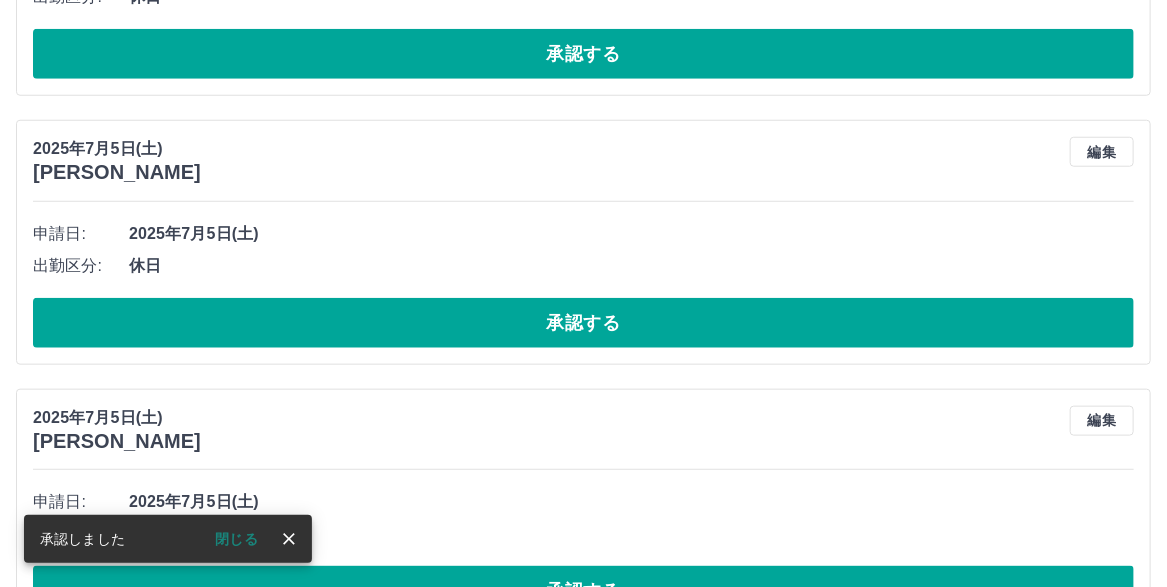 scroll, scrollTop: 3800, scrollLeft: 0, axis: vertical 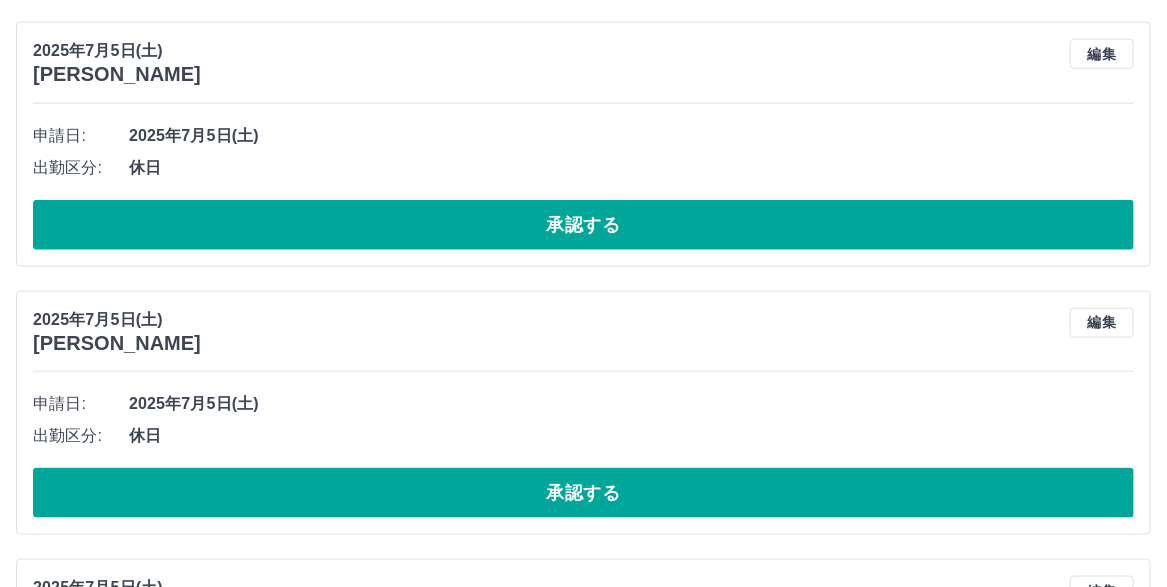 click on "承認する" at bounding box center (583, -44) 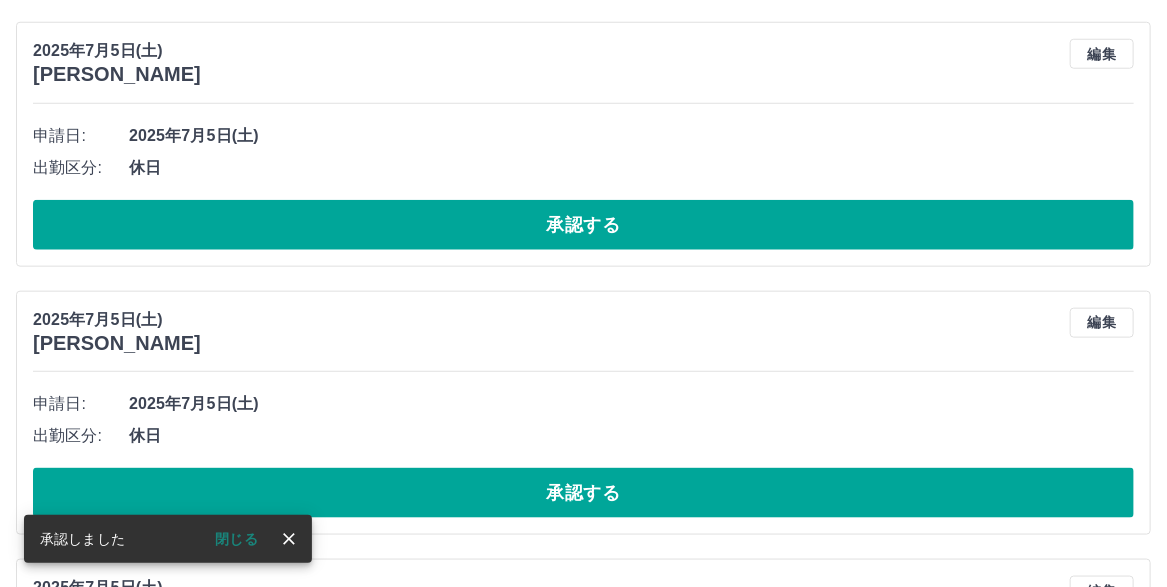 click on "承認する" at bounding box center [583, -44] 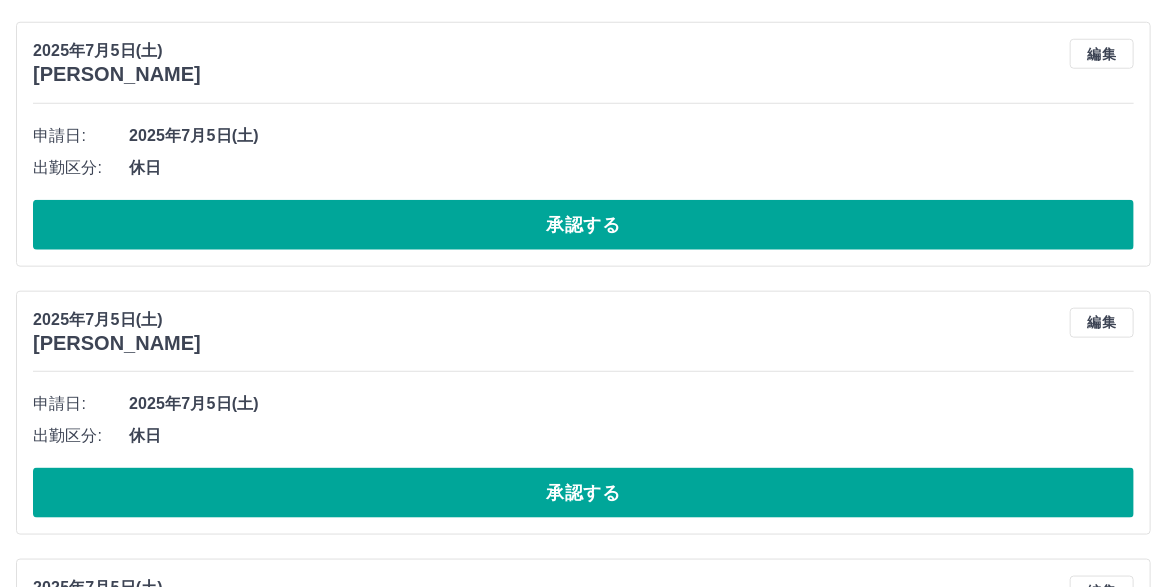 click on "承認する" at bounding box center [583, -44] 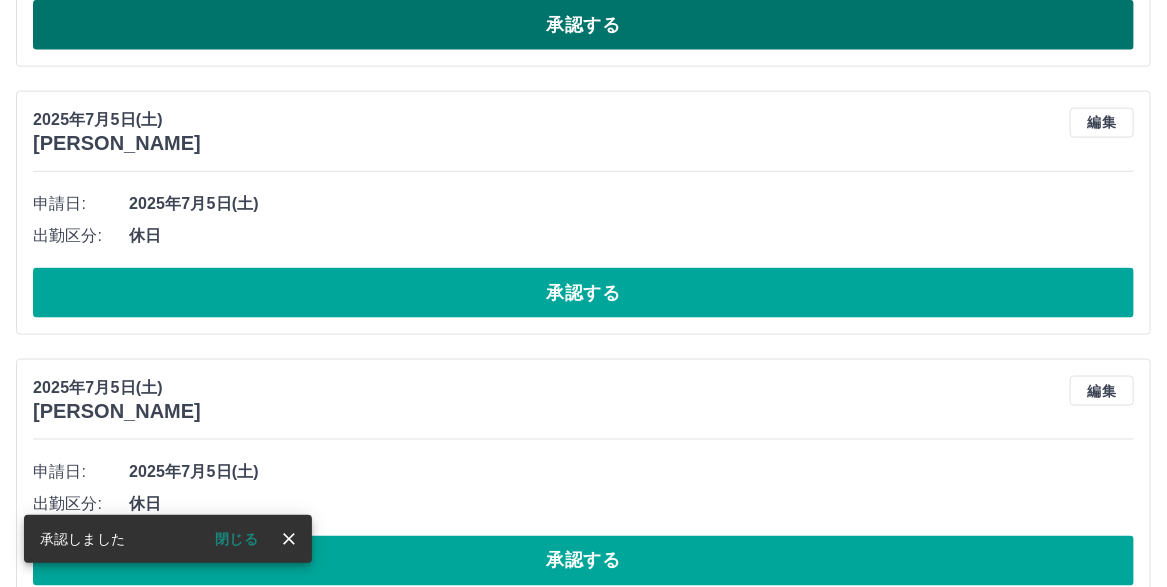 scroll, scrollTop: 3900, scrollLeft: 0, axis: vertical 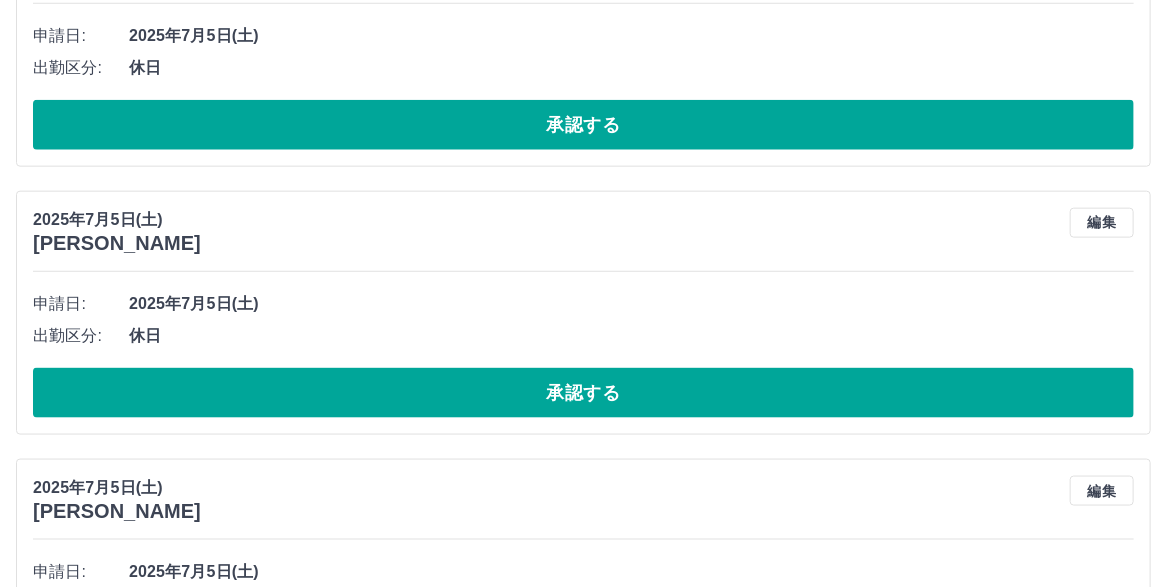click on "承認する" at bounding box center (583, -144) 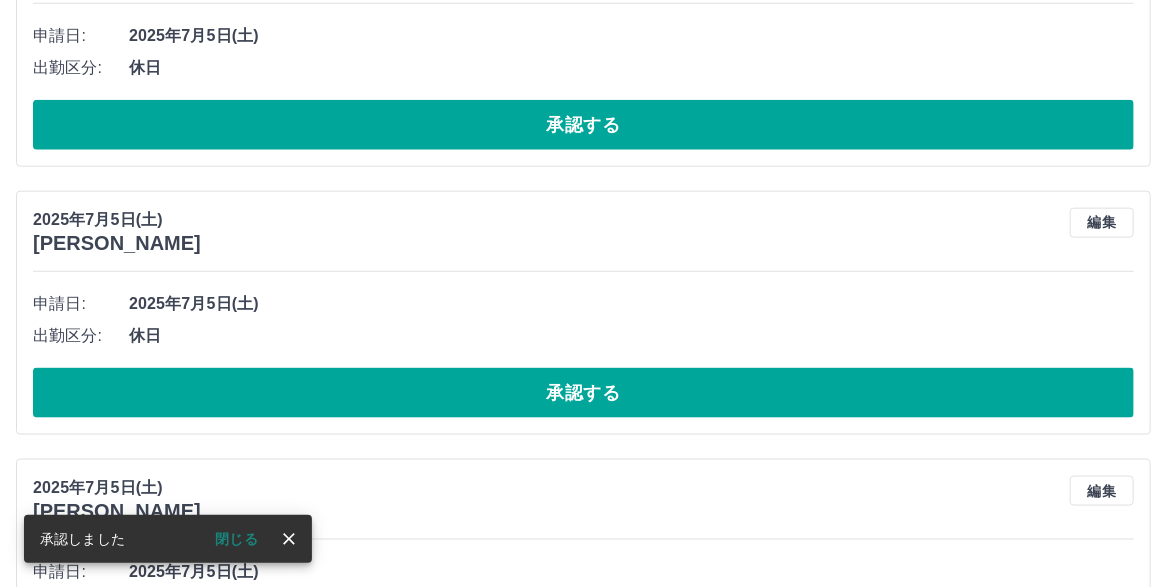 click on "承認する" at bounding box center (583, -144) 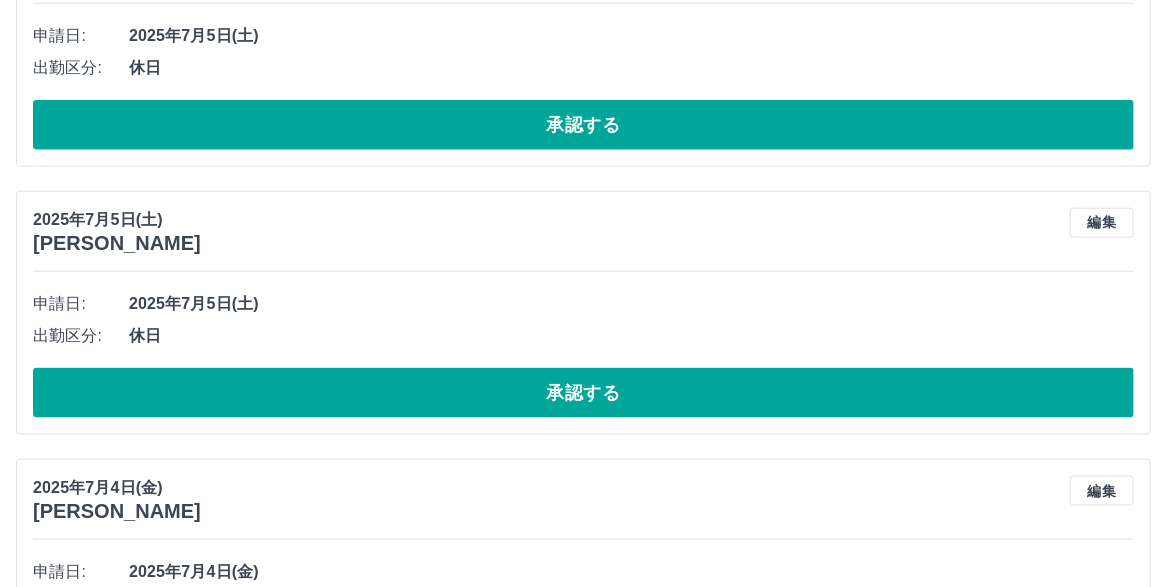 click on "承認する" at bounding box center [583, -144] 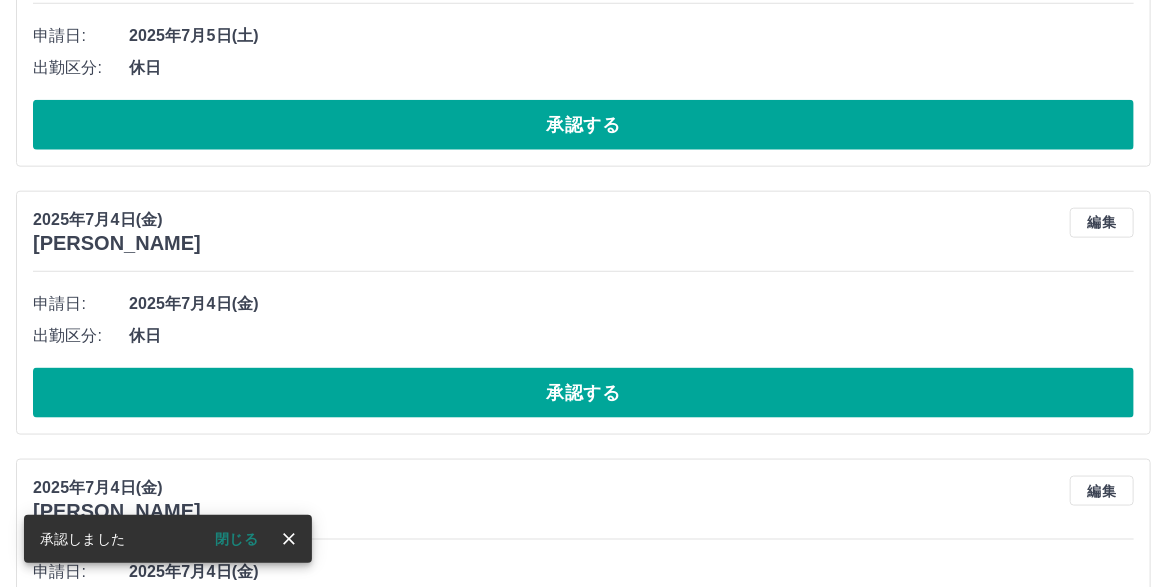 click on "承認する" at bounding box center (583, -144) 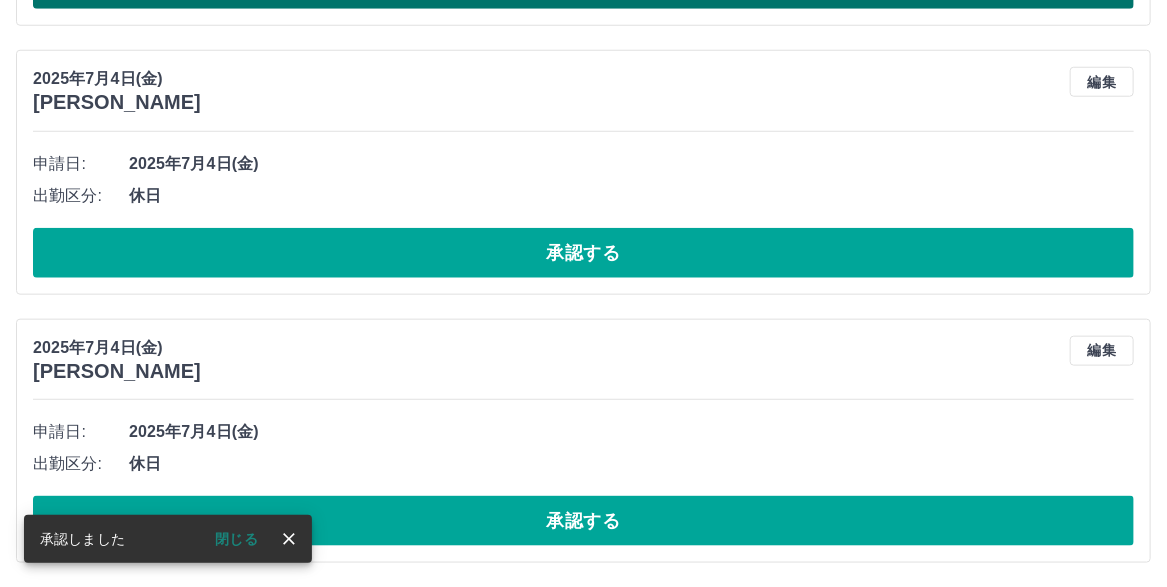click on "承認する" at bounding box center [583, -16] 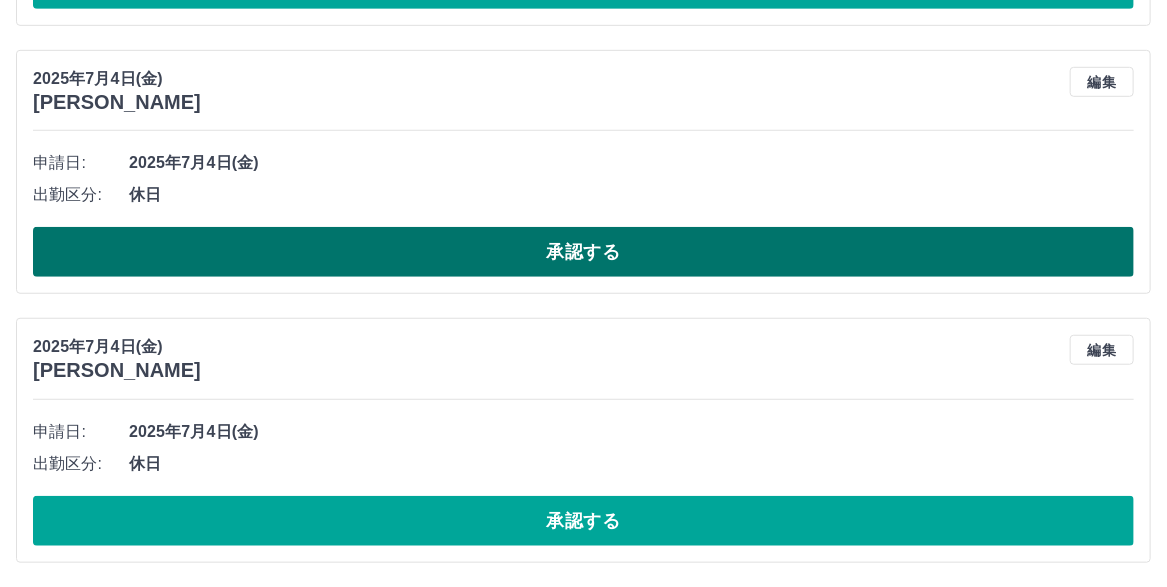 click on "承認する" at bounding box center [583, 252] 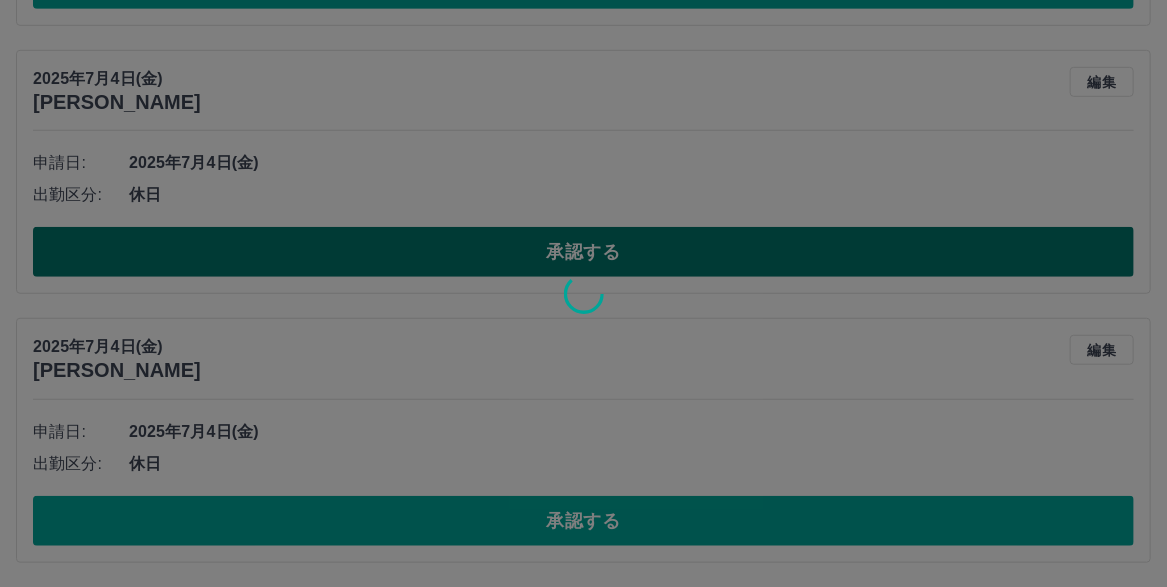 scroll, scrollTop: 3647, scrollLeft: 0, axis: vertical 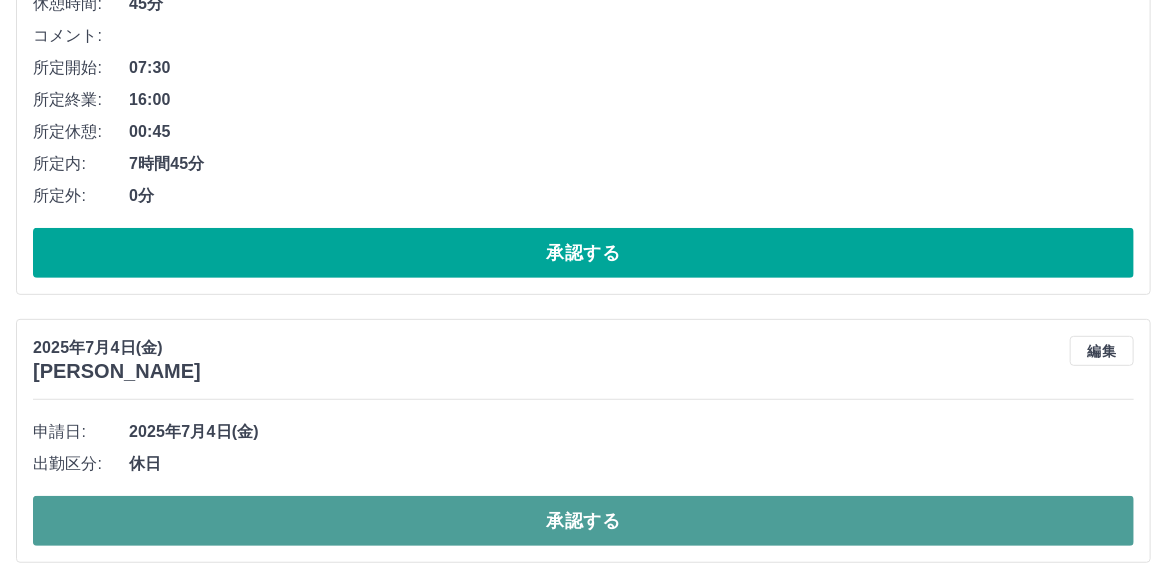 click on "承認する" at bounding box center (583, 521) 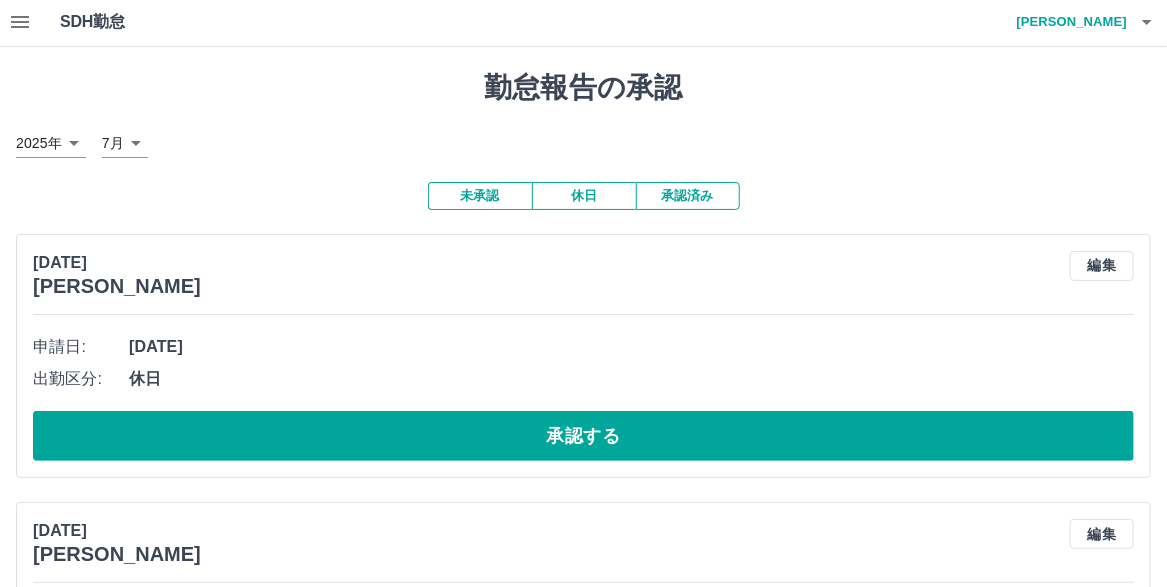 scroll, scrollTop: 0, scrollLeft: 0, axis: both 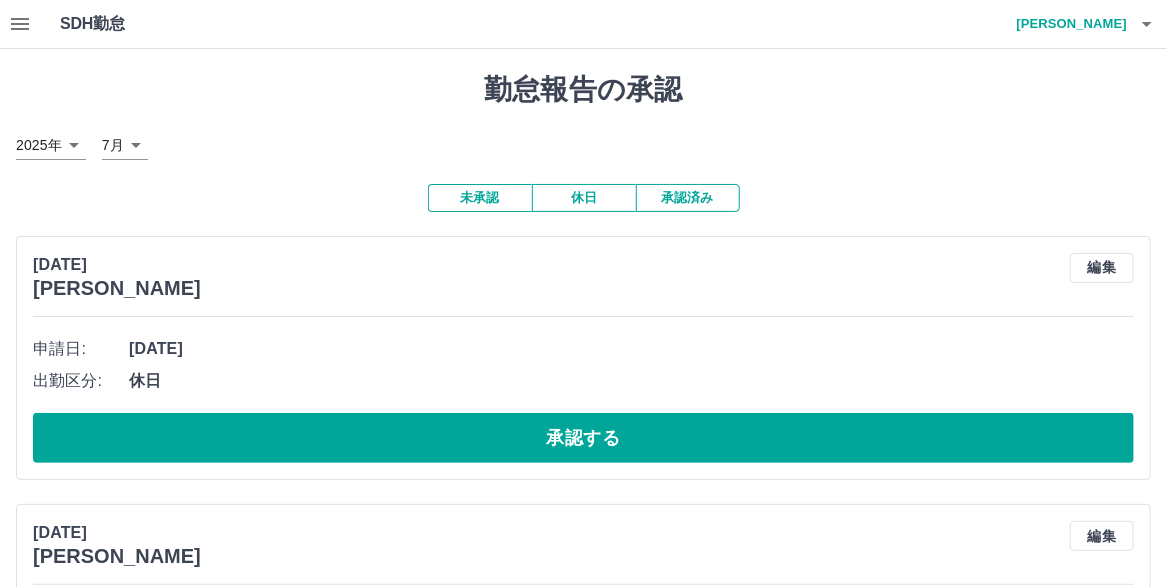 click 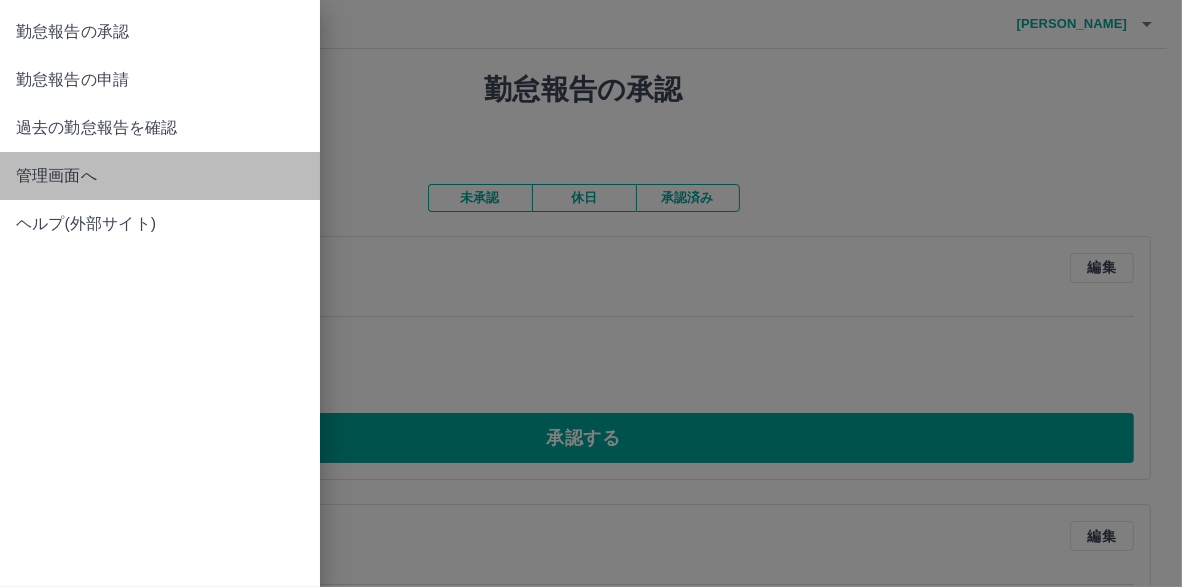 click on "管理画面へ" at bounding box center [160, 176] 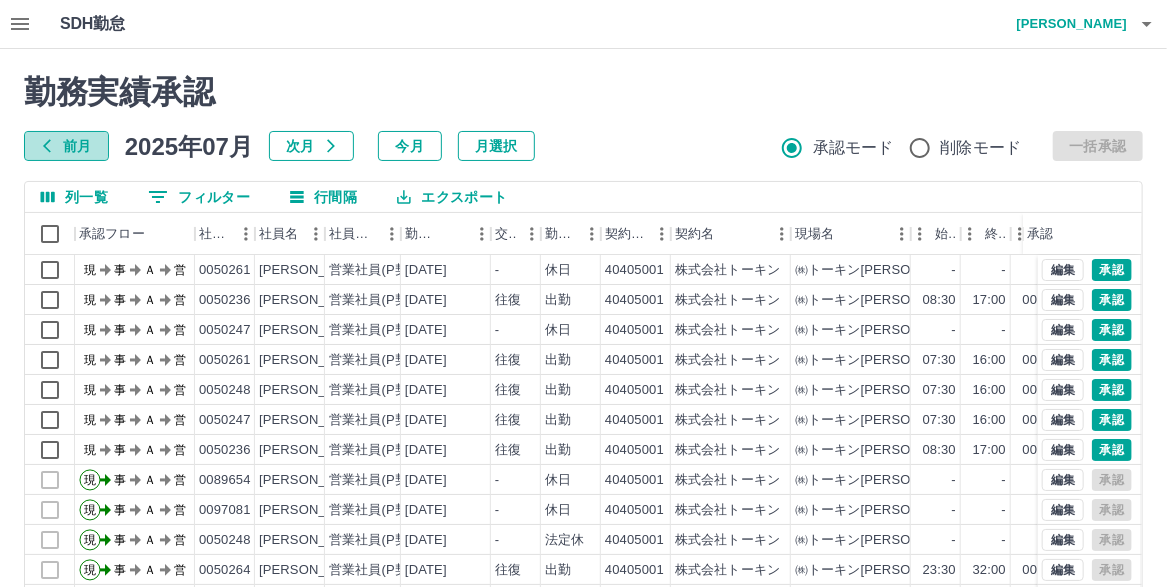 click on "前月" at bounding box center (66, 146) 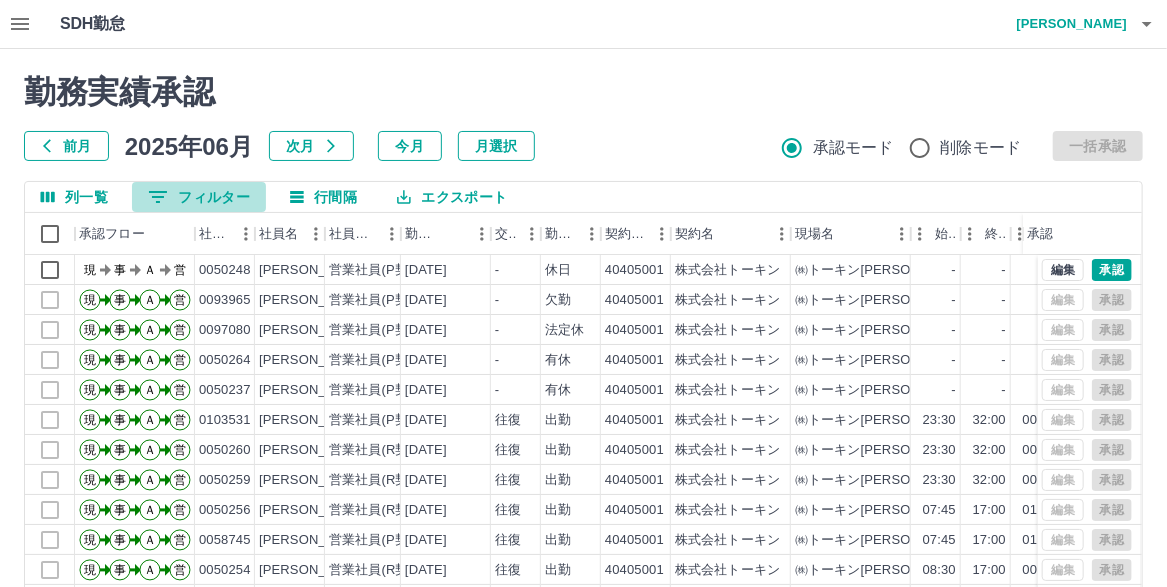 click on "0 フィルター" at bounding box center [199, 197] 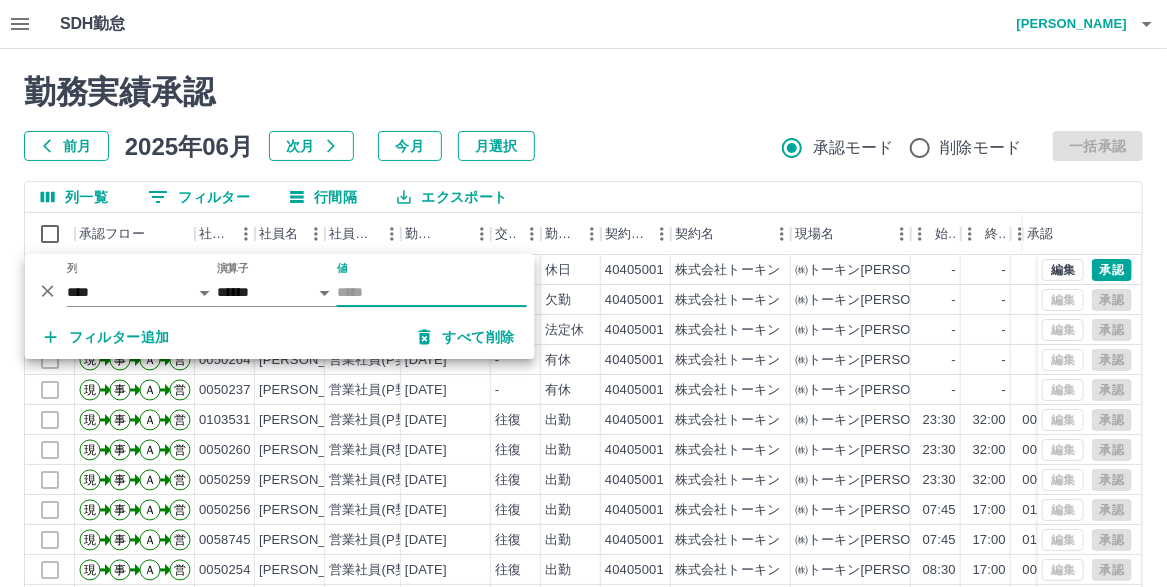 click on "値" at bounding box center (432, 292) 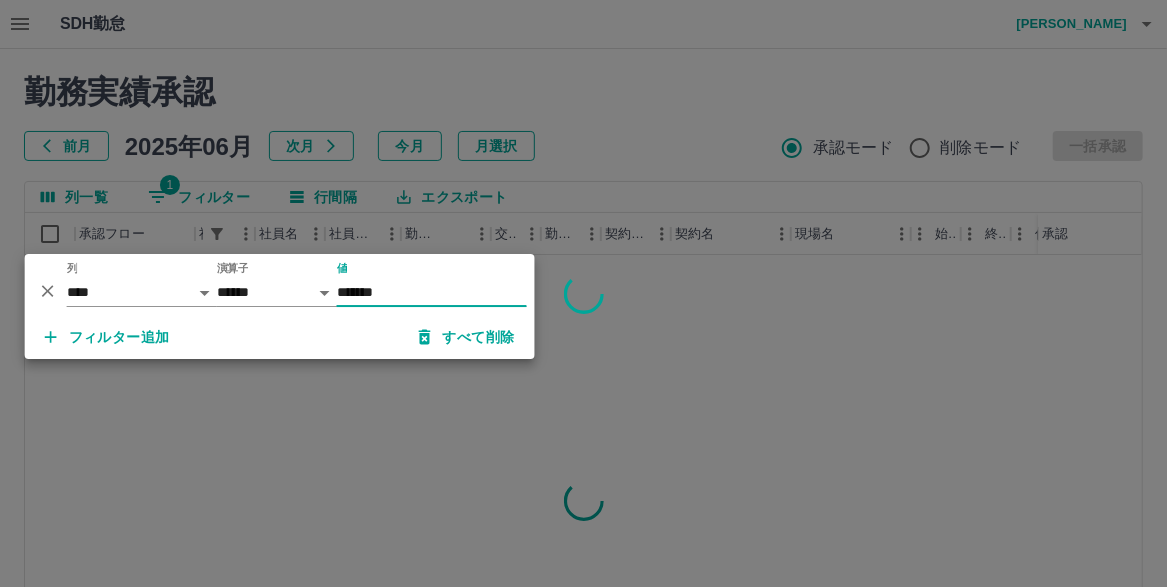 type on "*******" 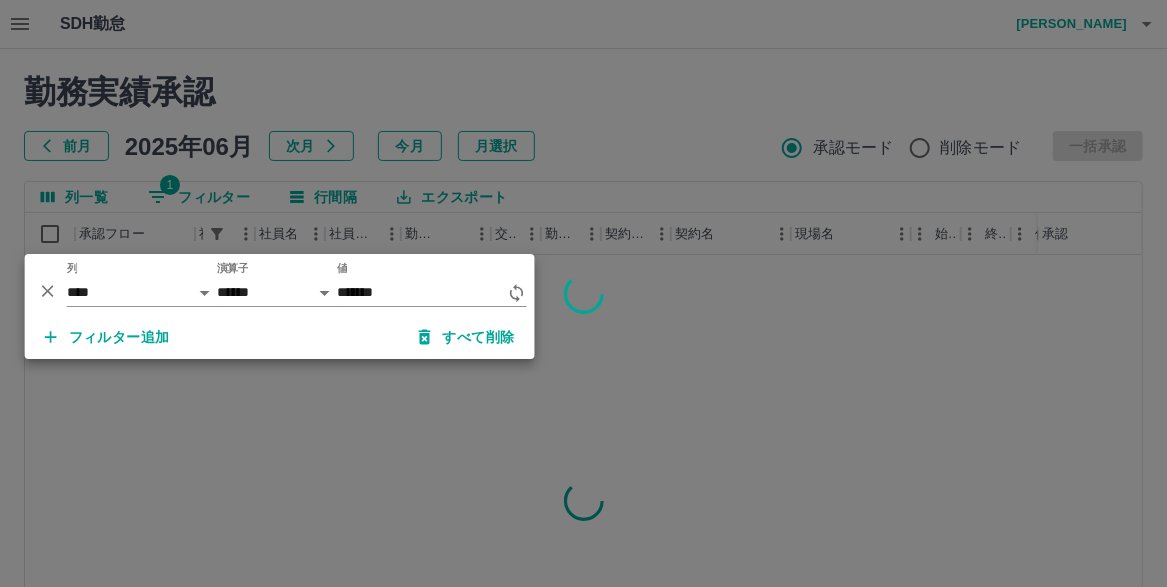 click at bounding box center (583, 293) 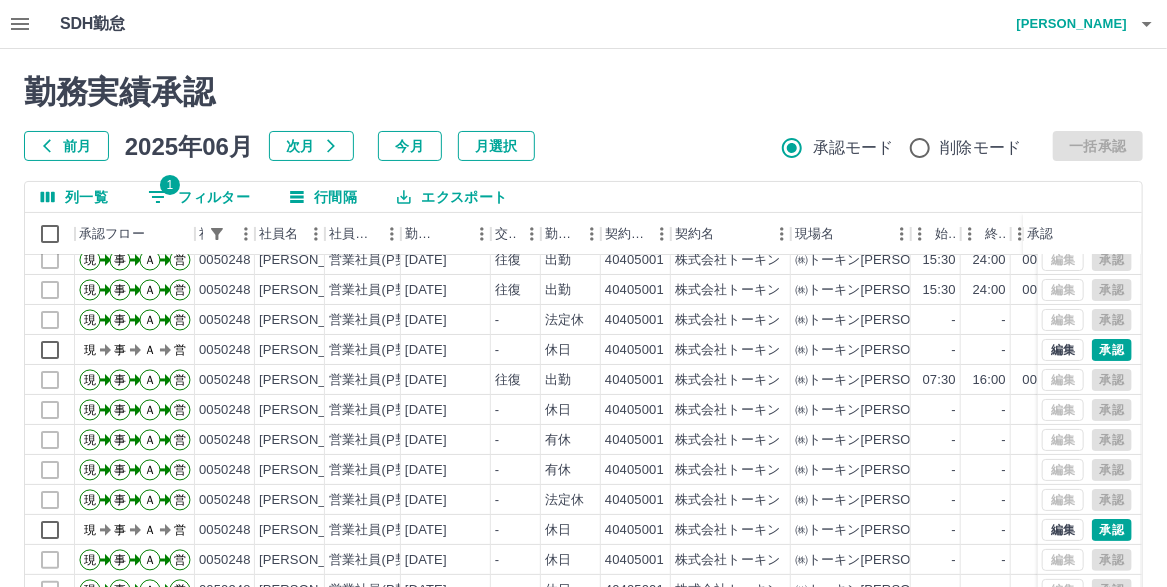 scroll, scrollTop: 100, scrollLeft: 0, axis: vertical 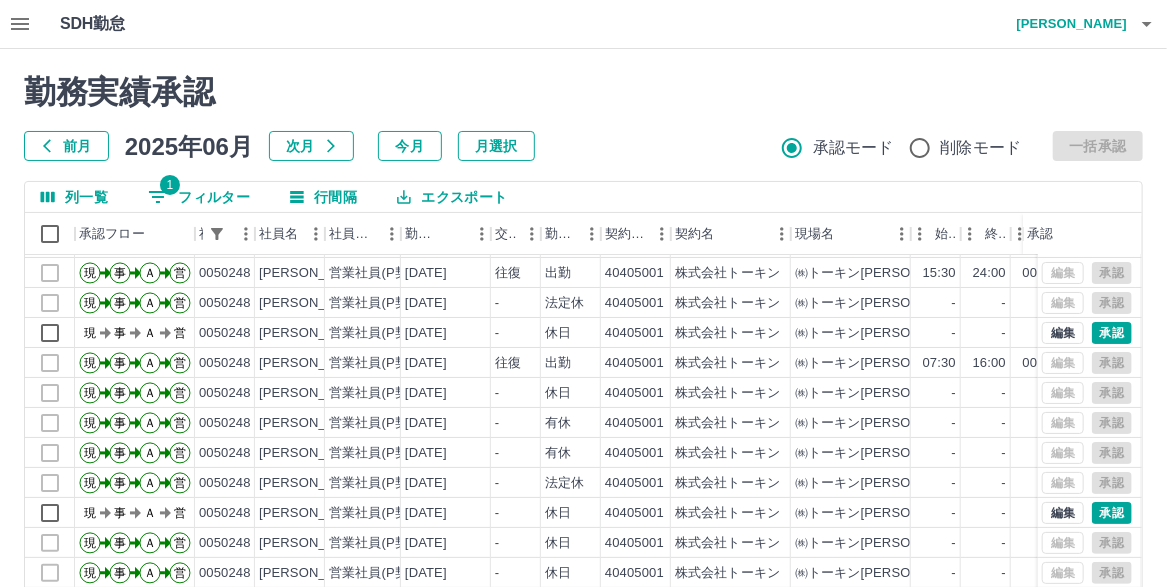 click on "次月" at bounding box center [311, 146] 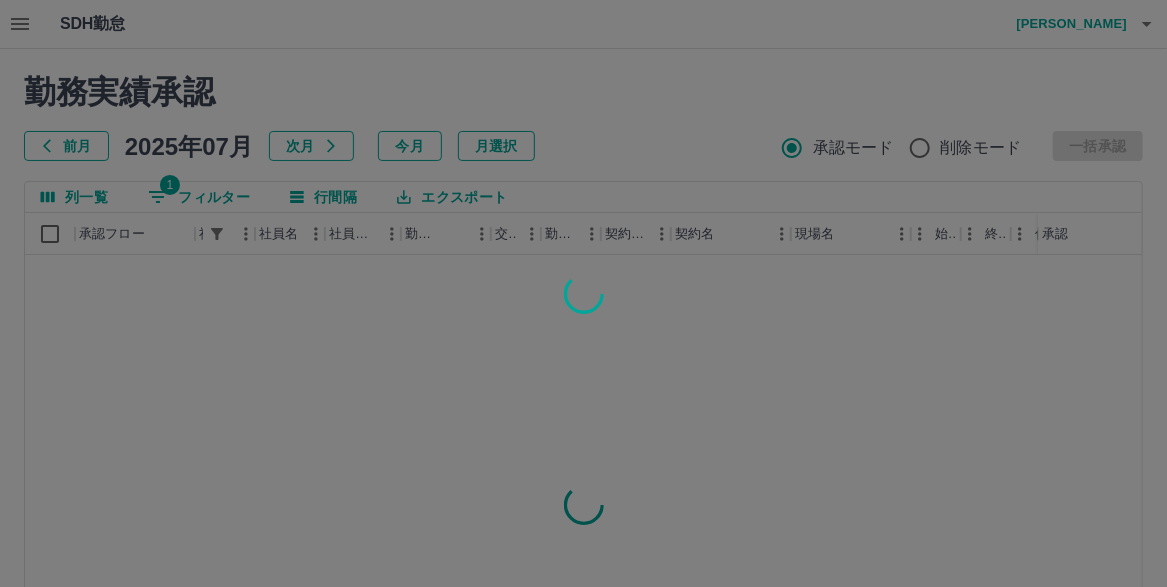 scroll, scrollTop: 0, scrollLeft: 0, axis: both 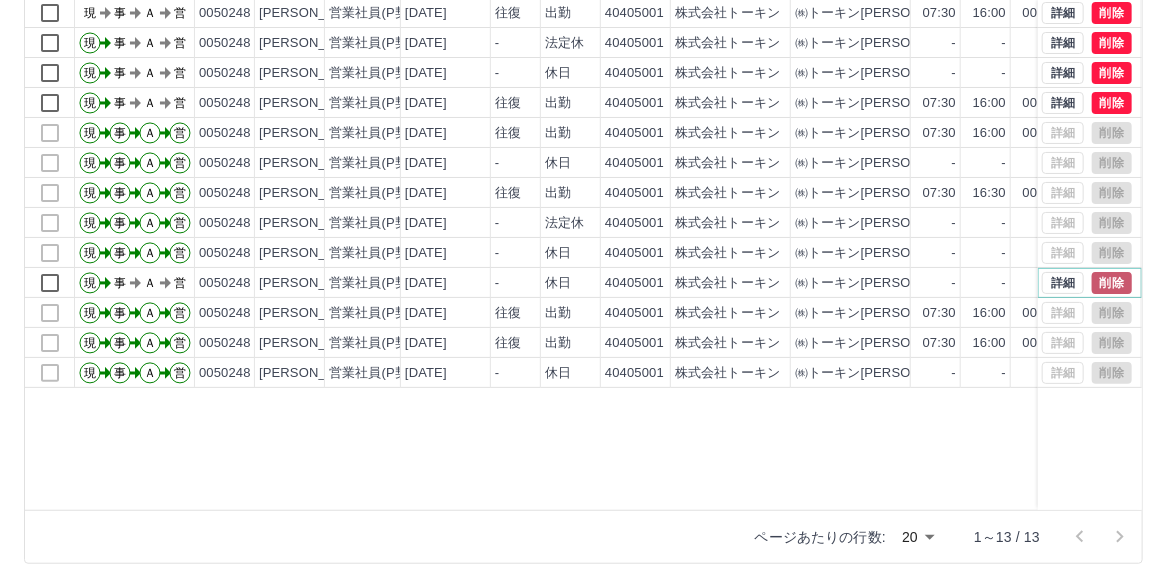 click on "削除" at bounding box center (1112, 283) 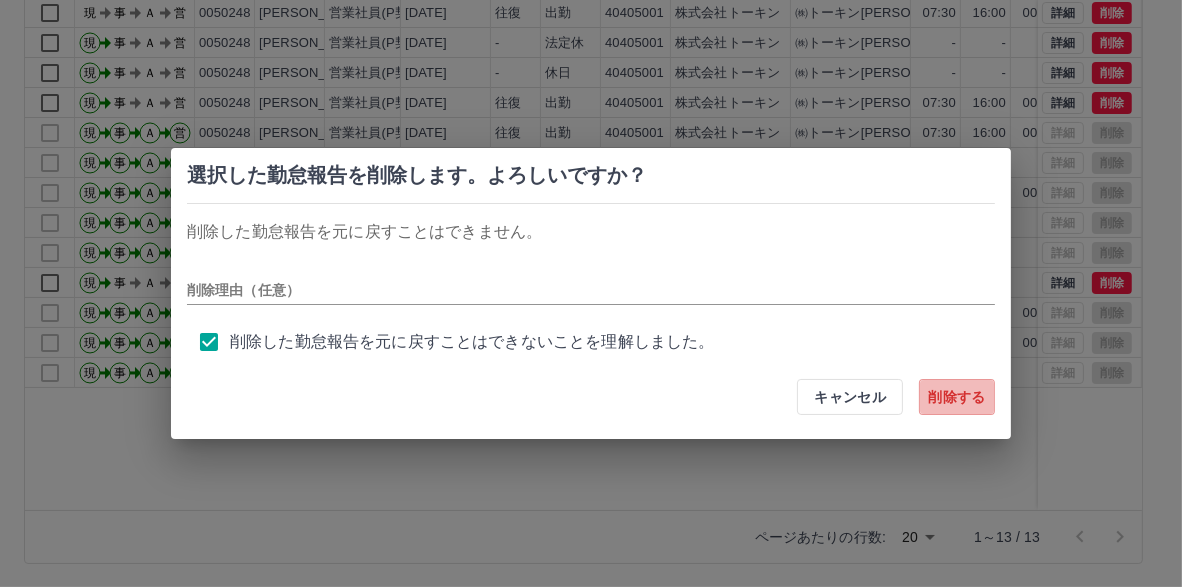 click on "削除する" at bounding box center (957, 397) 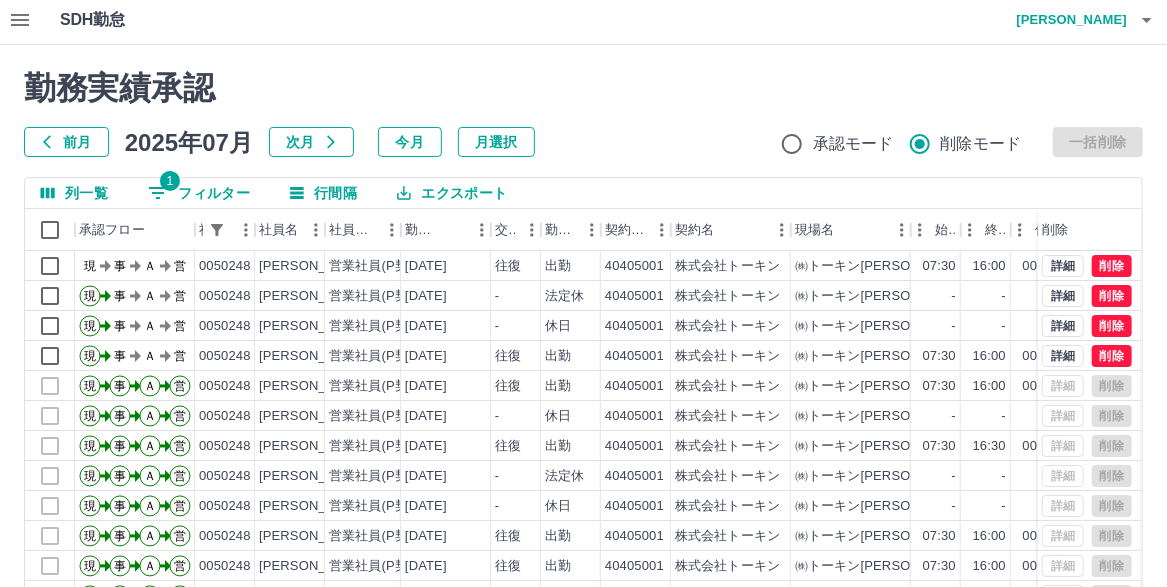 scroll, scrollTop: 0, scrollLeft: 0, axis: both 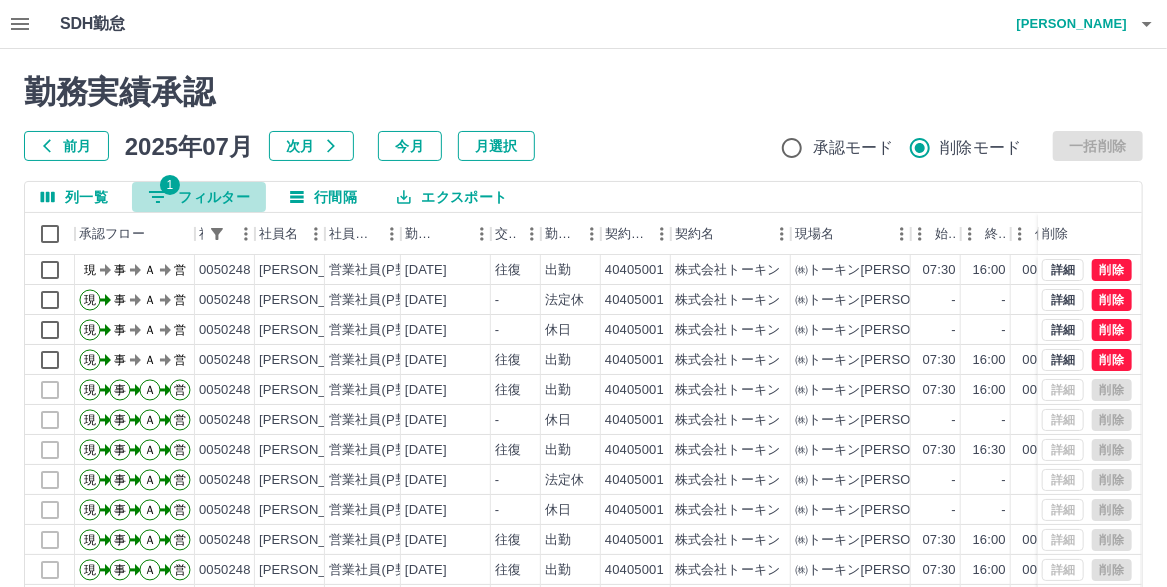 click on "1 フィルター" at bounding box center (199, 197) 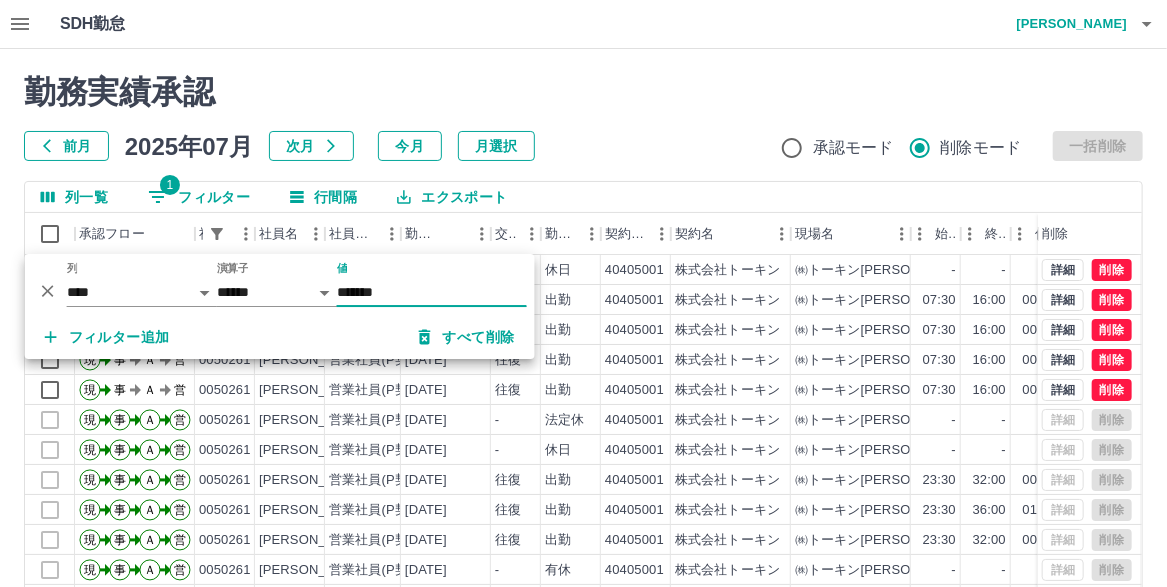 type on "*******" 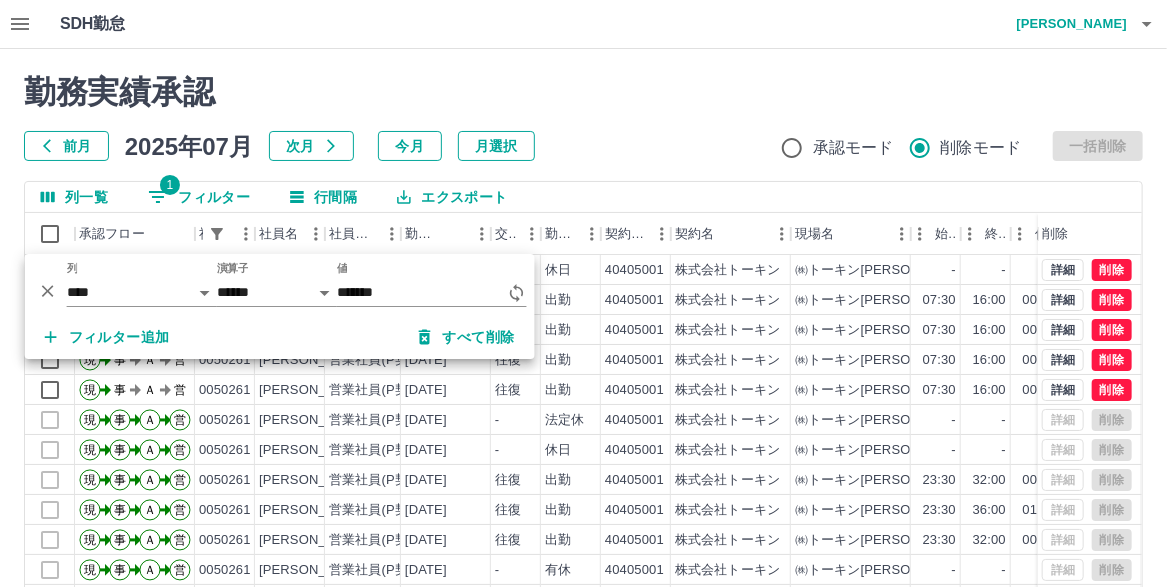 click on "勤務実績承認" at bounding box center (583, 92) 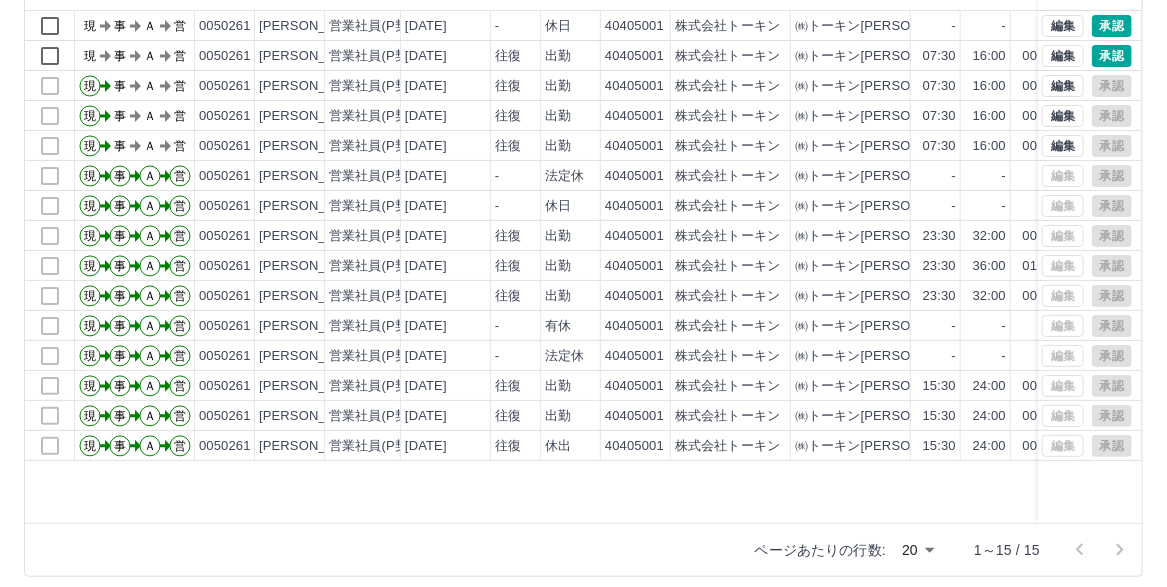 scroll, scrollTop: 257, scrollLeft: 0, axis: vertical 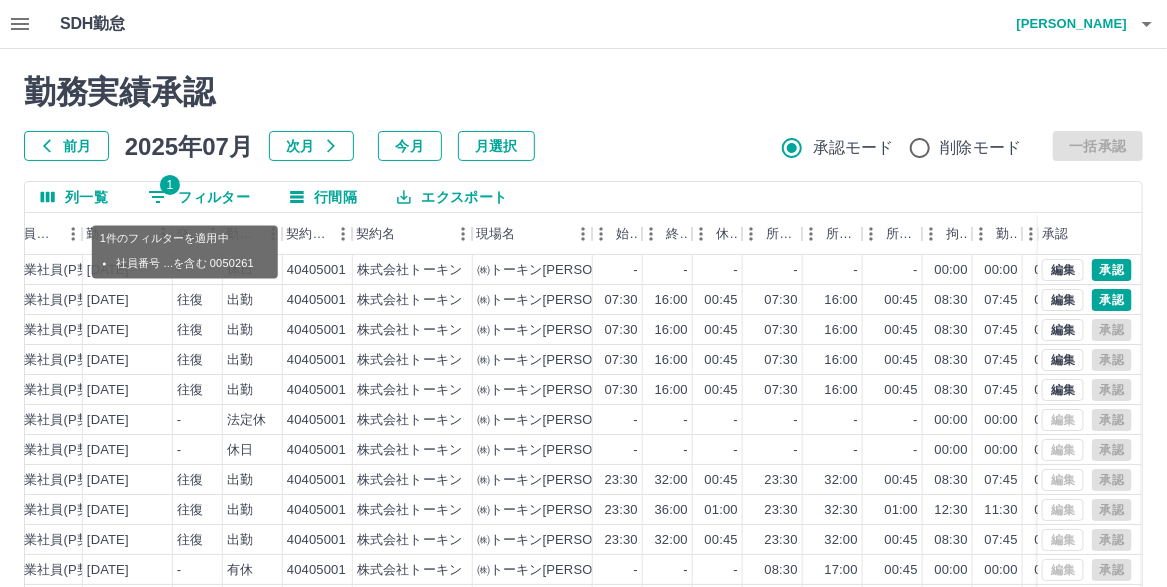 click on "1 フィルター" at bounding box center (199, 197) 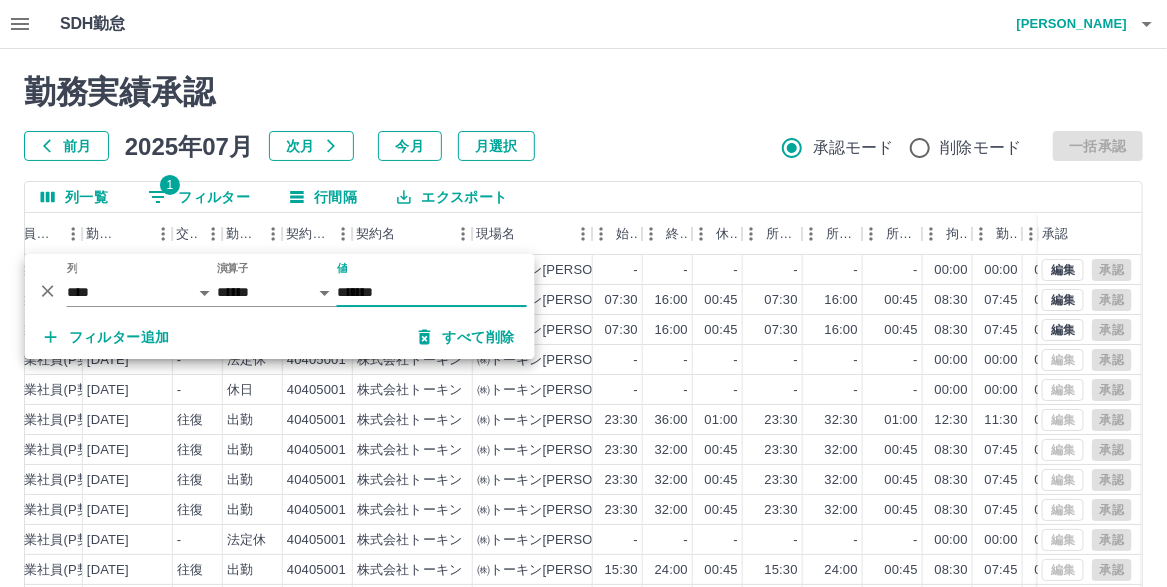 type on "*******" 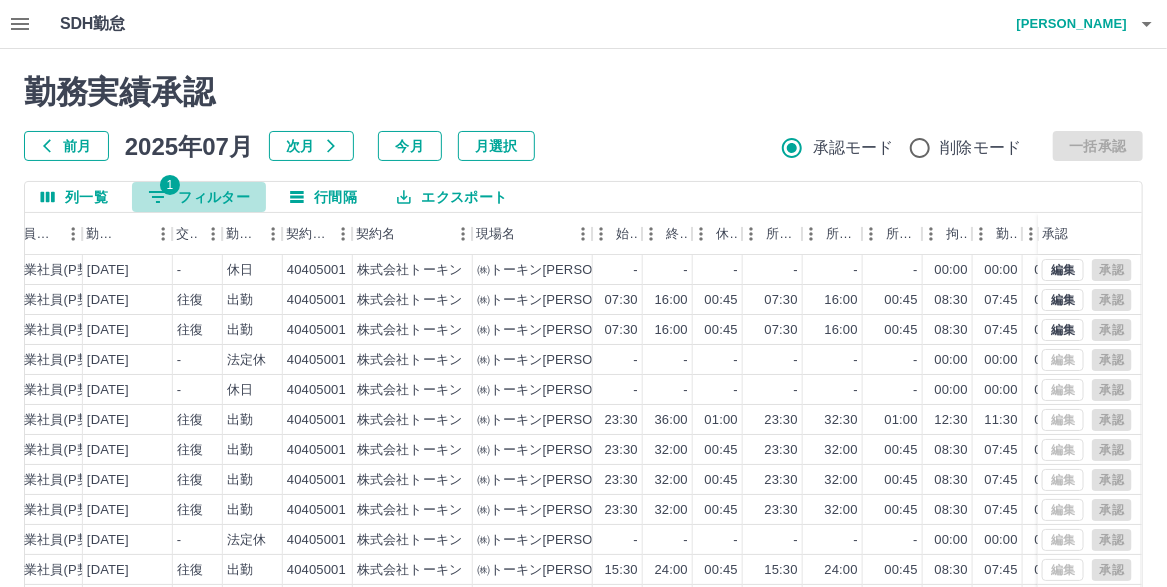 click on "1 フィルター" at bounding box center [199, 197] 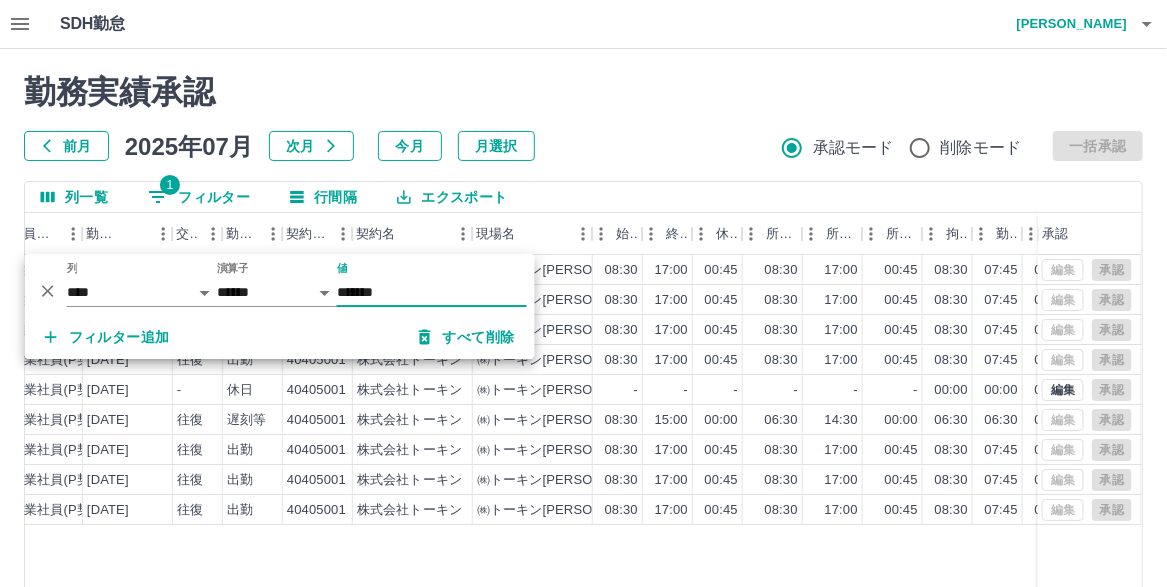 type on "*******" 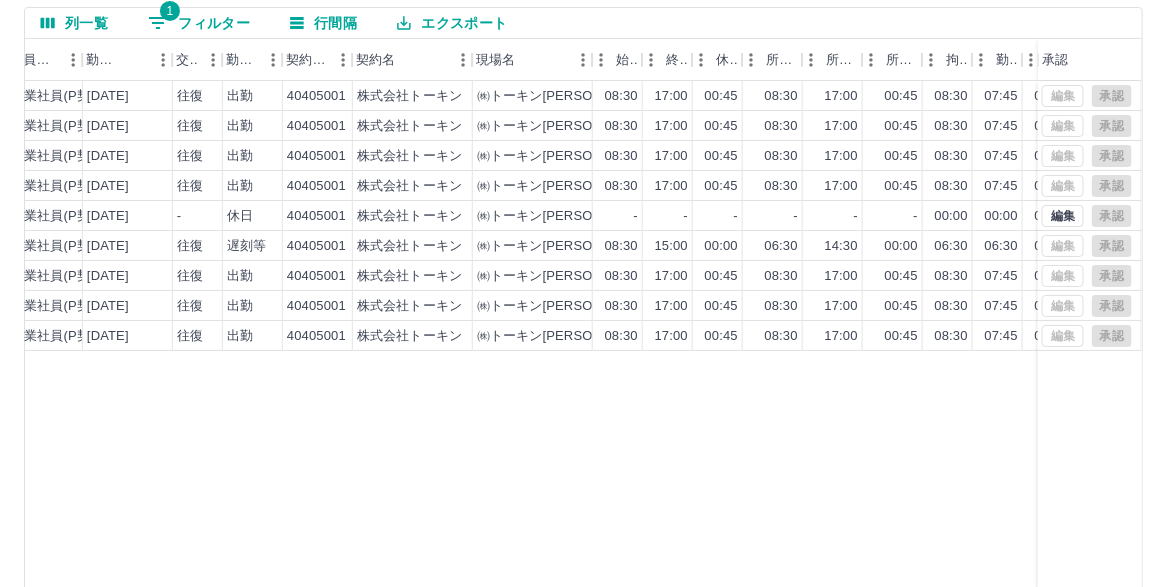 scroll, scrollTop: 257, scrollLeft: 0, axis: vertical 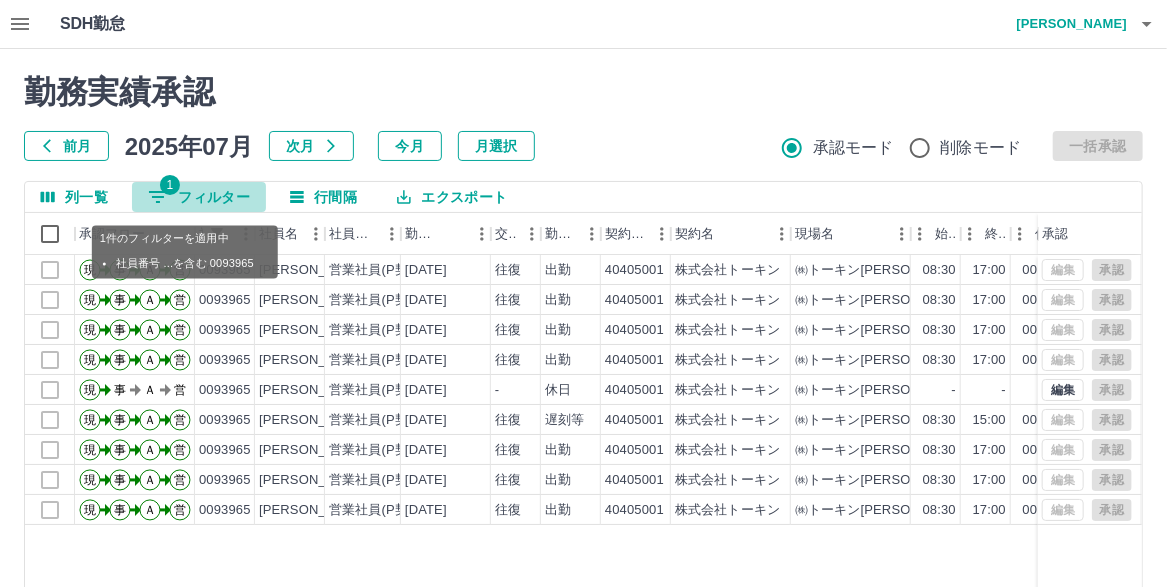 click on "1 フィルター" at bounding box center (199, 197) 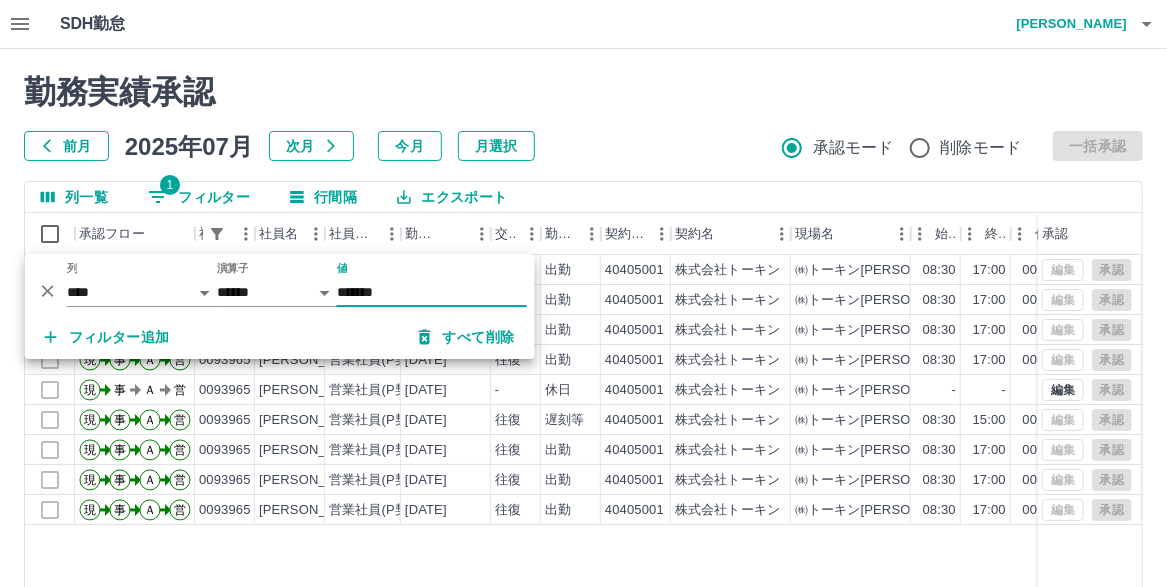 click on "*******" at bounding box center (432, 292) 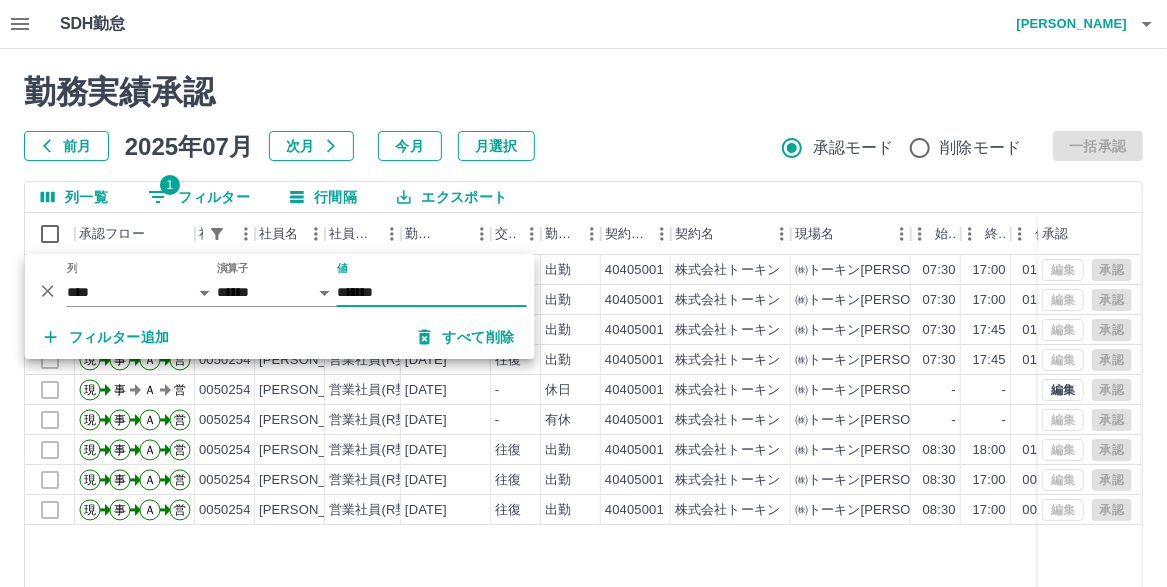 type on "*******" 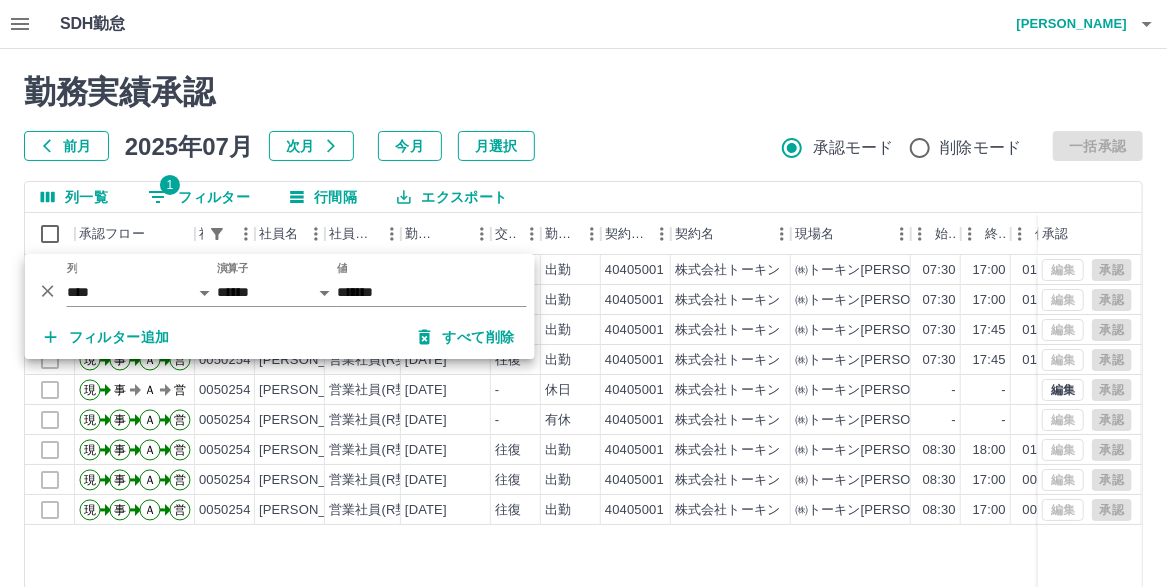 click on "勤務実績承認" at bounding box center [583, 92] 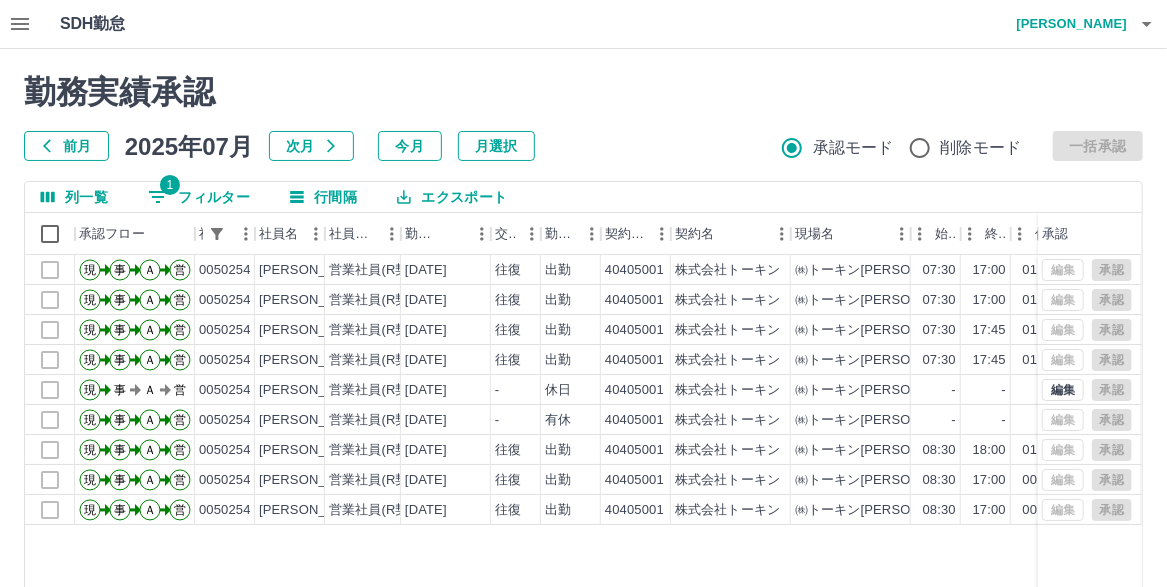 click on "市川　広" at bounding box center [1067, 24] 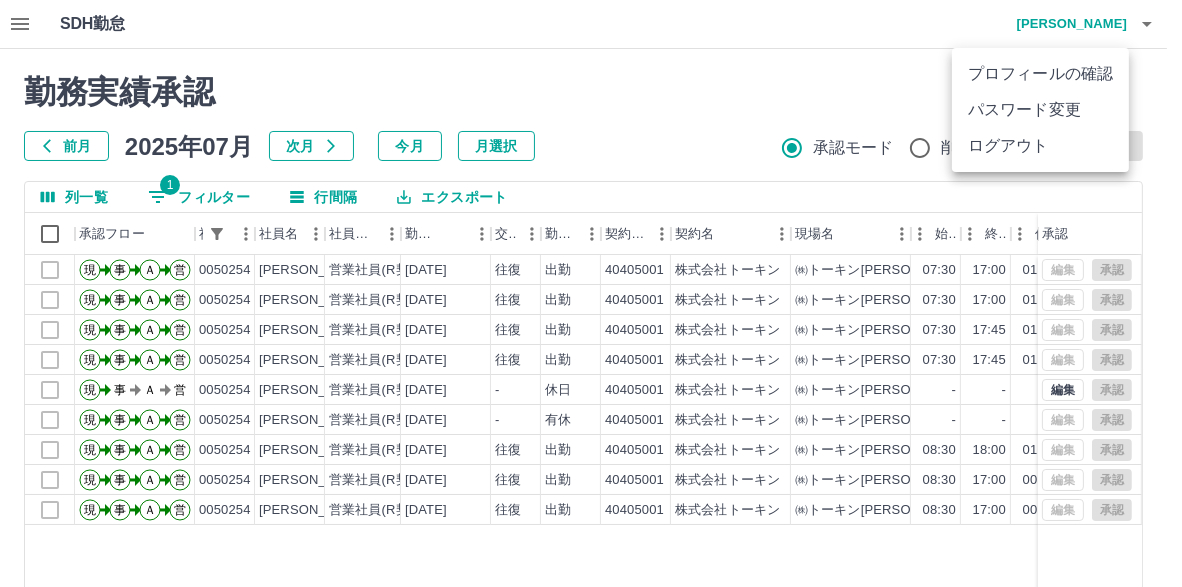 click on "ログアウト" at bounding box center [1040, 146] 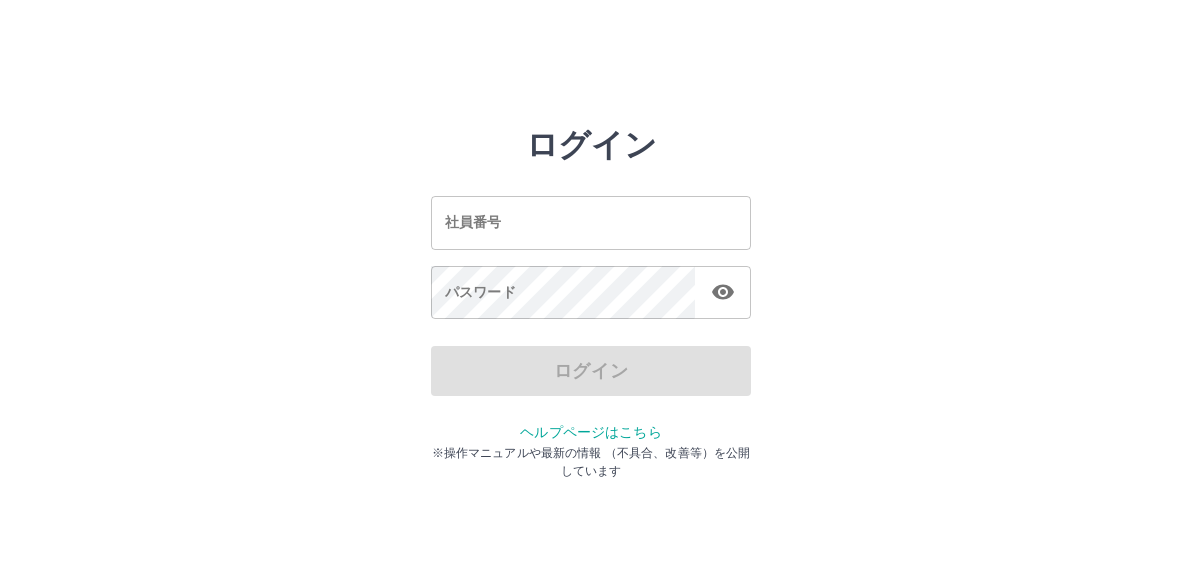 scroll, scrollTop: 0, scrollLeft: 0, axis: both 